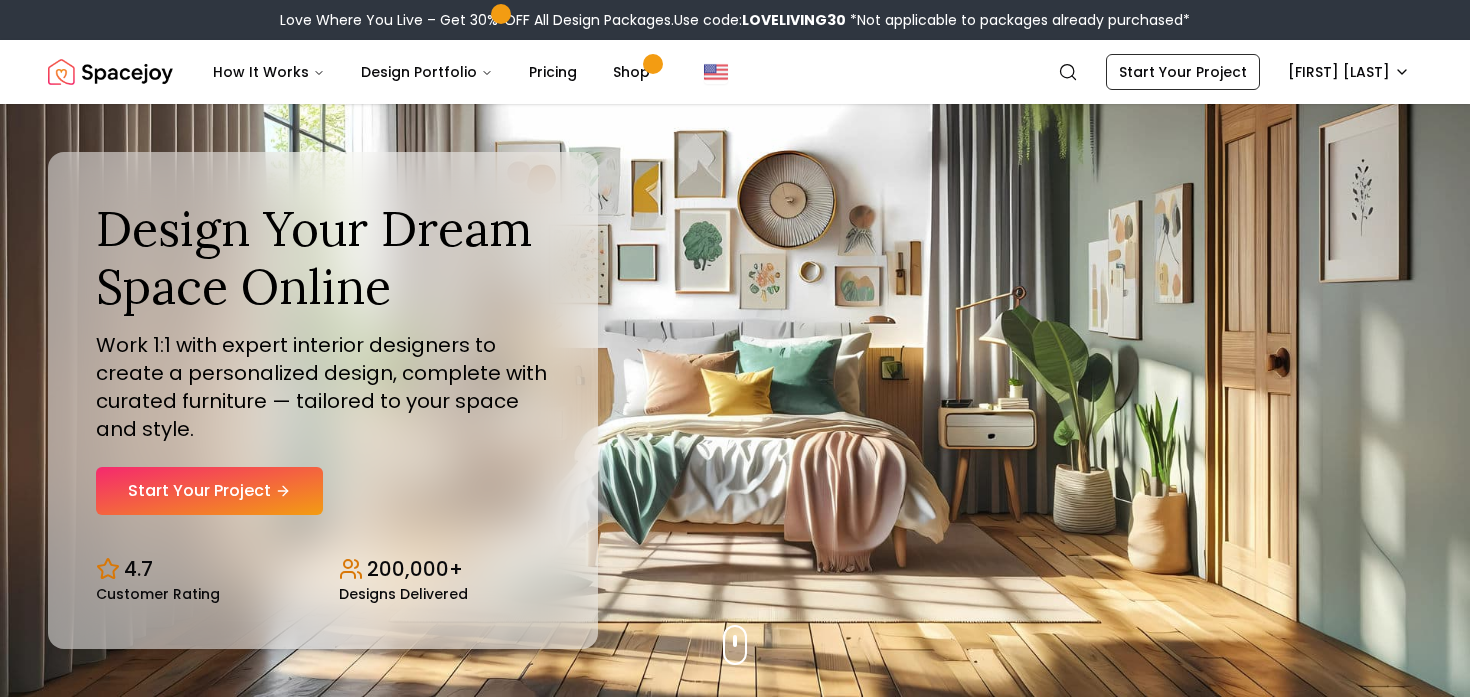 scroll, scrollTop: 0, scrollLeft: 0, axis: both 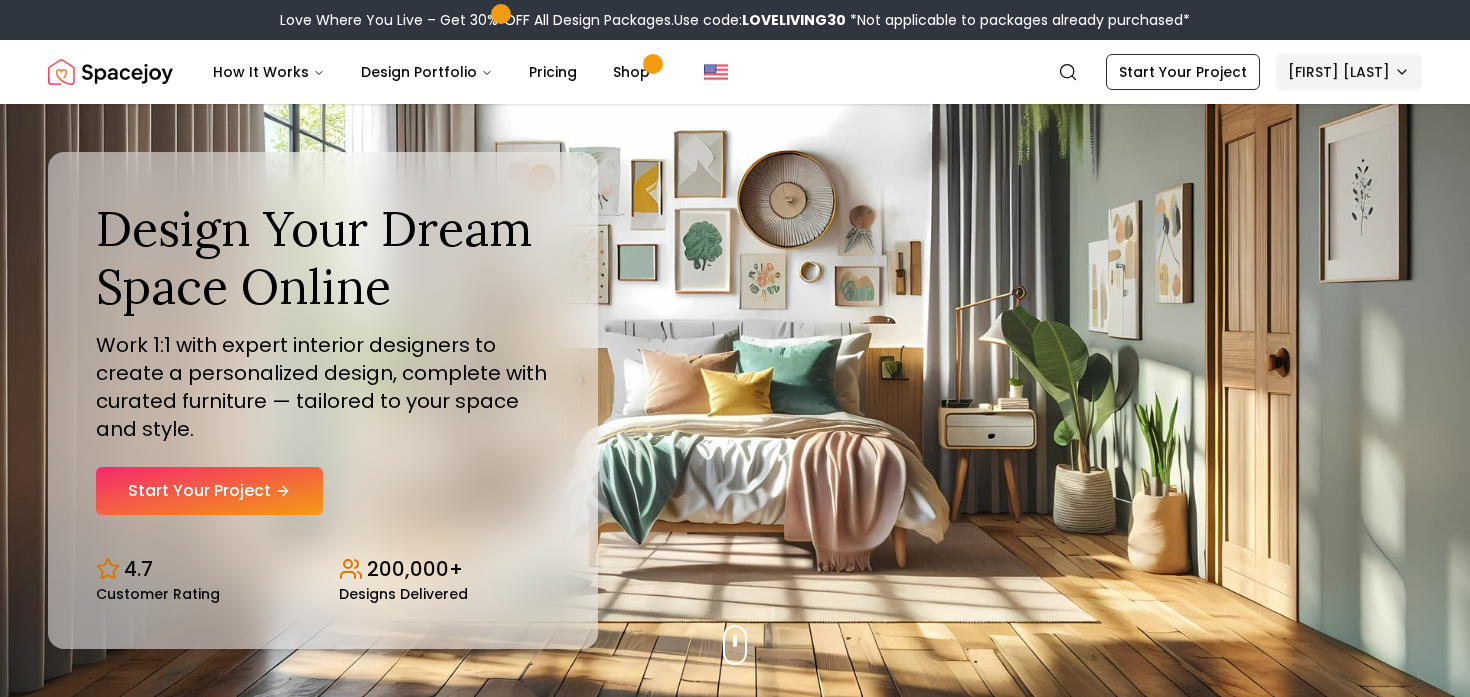 click on "Love Where You Live – Get 30% OFF All Design Packages.  Use code:  LOVELIVING30   *Not applicable to packages already purchased* Spacejoy How It Works   Design Portfolio   Pricing Shop Search Start Your Project   [FIRST] [LAST] Design Your Dream Space Online Work 1:1 with expert interior designers to create a personalized design, complete with curated furniture — tailored to your space and style. Start Your Project   4.7 Customer Rating 200,000+ Designs Delivered Design Your Dream Space Online Work 1:1 with expert interior designers to create a personalized design, complete with curated furniture — tailored to your space and style. Start Your Project   4.7 Customer Rating 200,000+ Designs Delivered Love Where You Live Get 30% OFF on all Design Packages Get Started   Mid-Summer Style Event Up to 60% OFF on Furniture & Decor Shop Now   Get Matched with Expert Interior Designers Online! [FIRST] [LAST] Designer [FIRST] [LAST] Designer [FIRST] [LAST] Designer [FIRST] [LAST] Designer [FIRST] [LAST] Designer" at bounding box center (735, 5953) 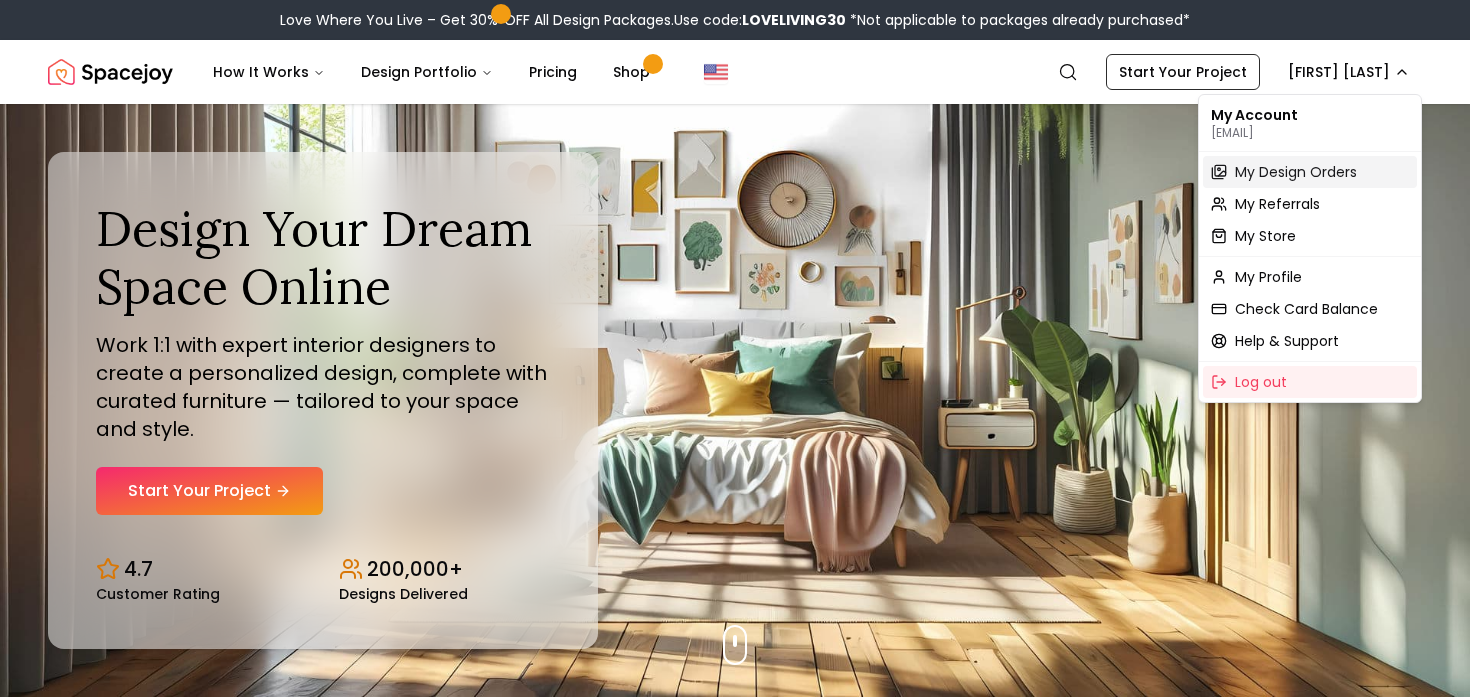 click on "My Design Orders" at bounding box center [1296, 172] 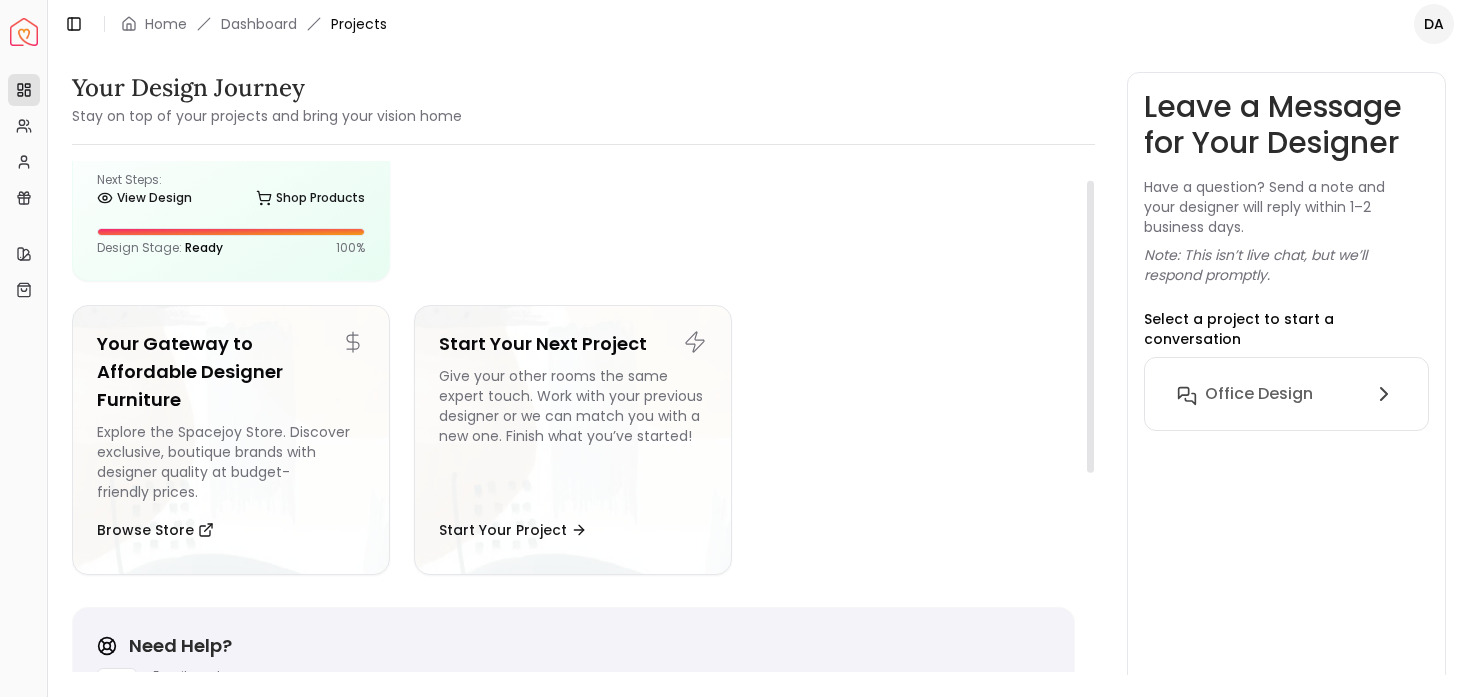 scroll, scrollTop: 0, scrollLeft: 0, axis: both 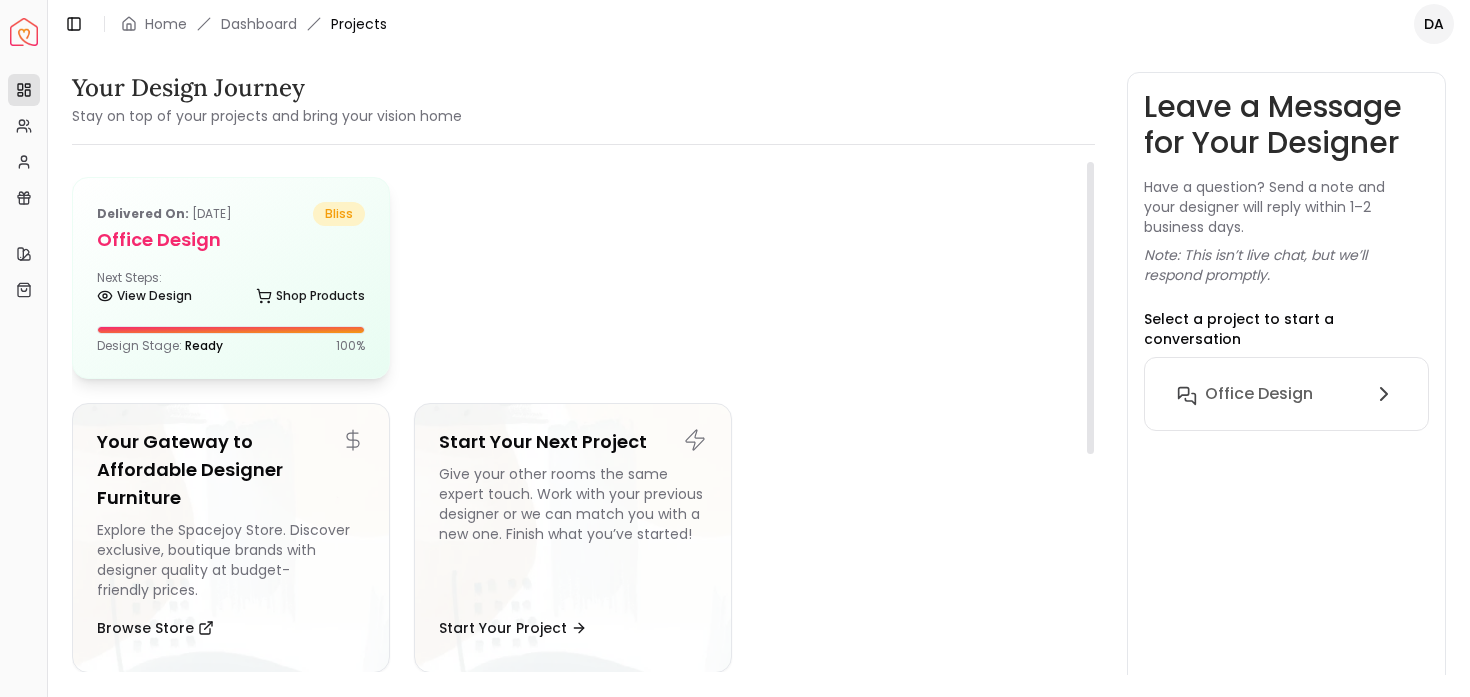click on "Office Design" at bounding box center [231, 240] 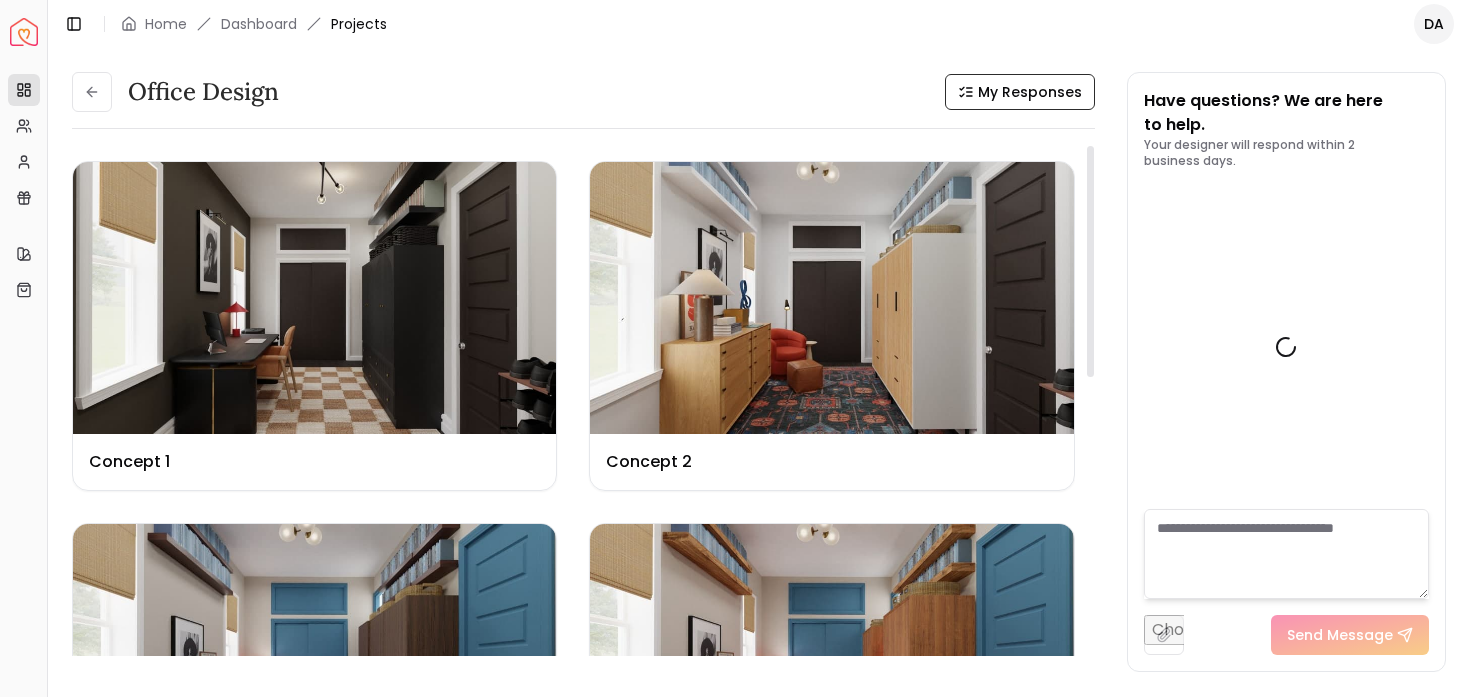 scroll, scrollTop: 9306, scrollLeft: 0, axis: vertical 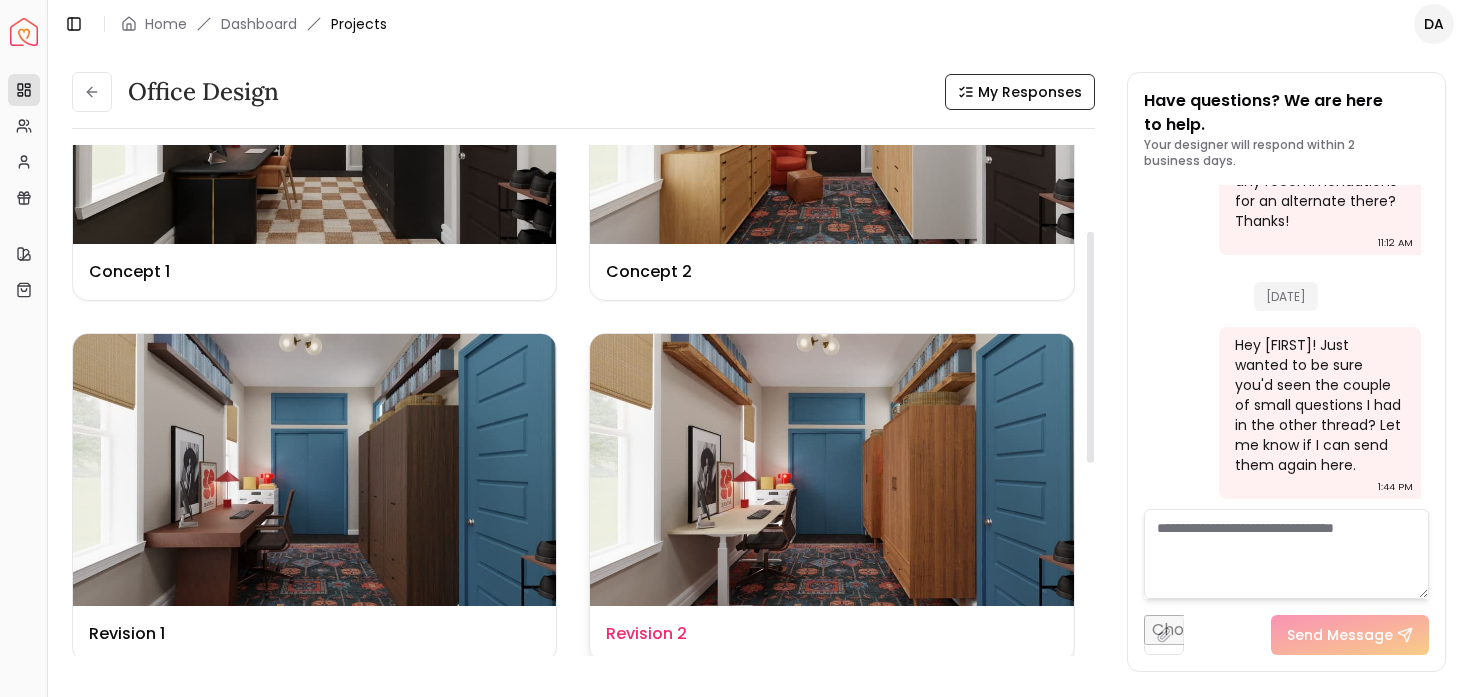 click at bounding box center (831, 470) 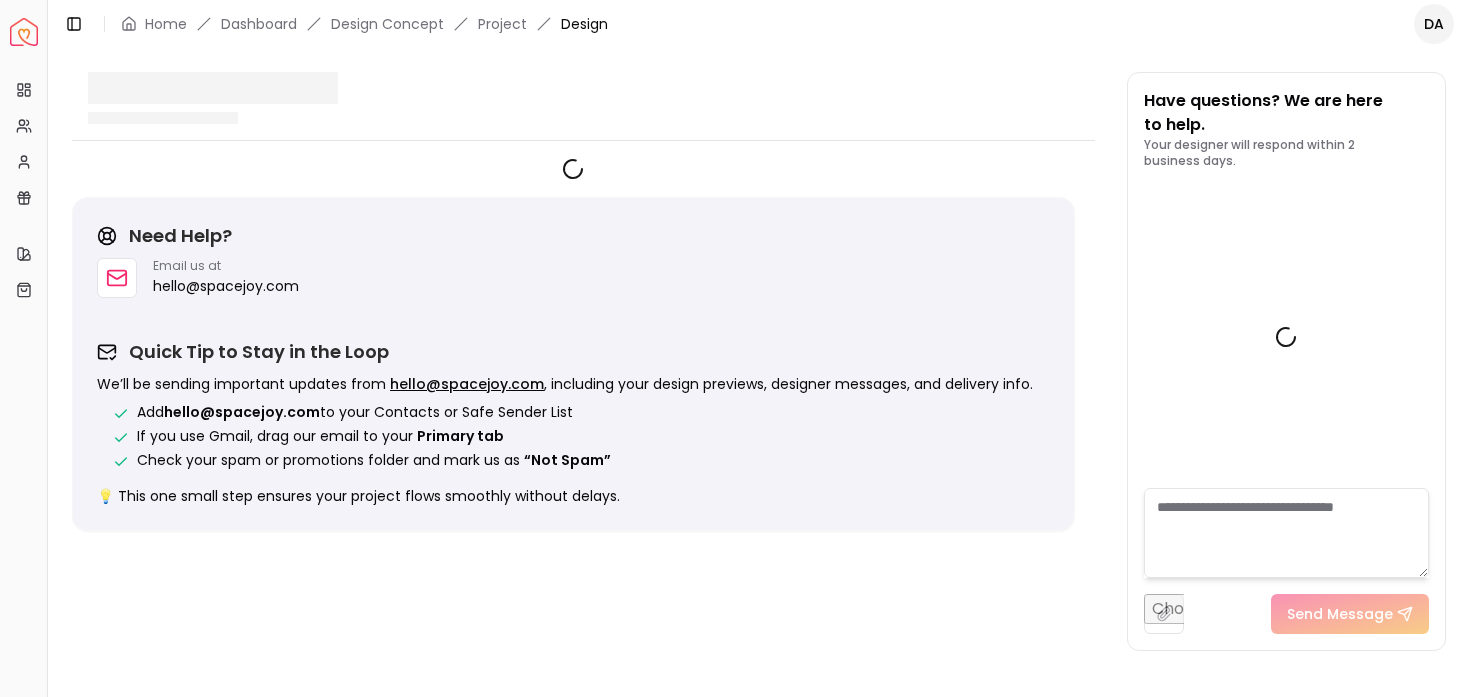 scroll, scrollTop: 9290, scrollLeft: 0, axis: vertical 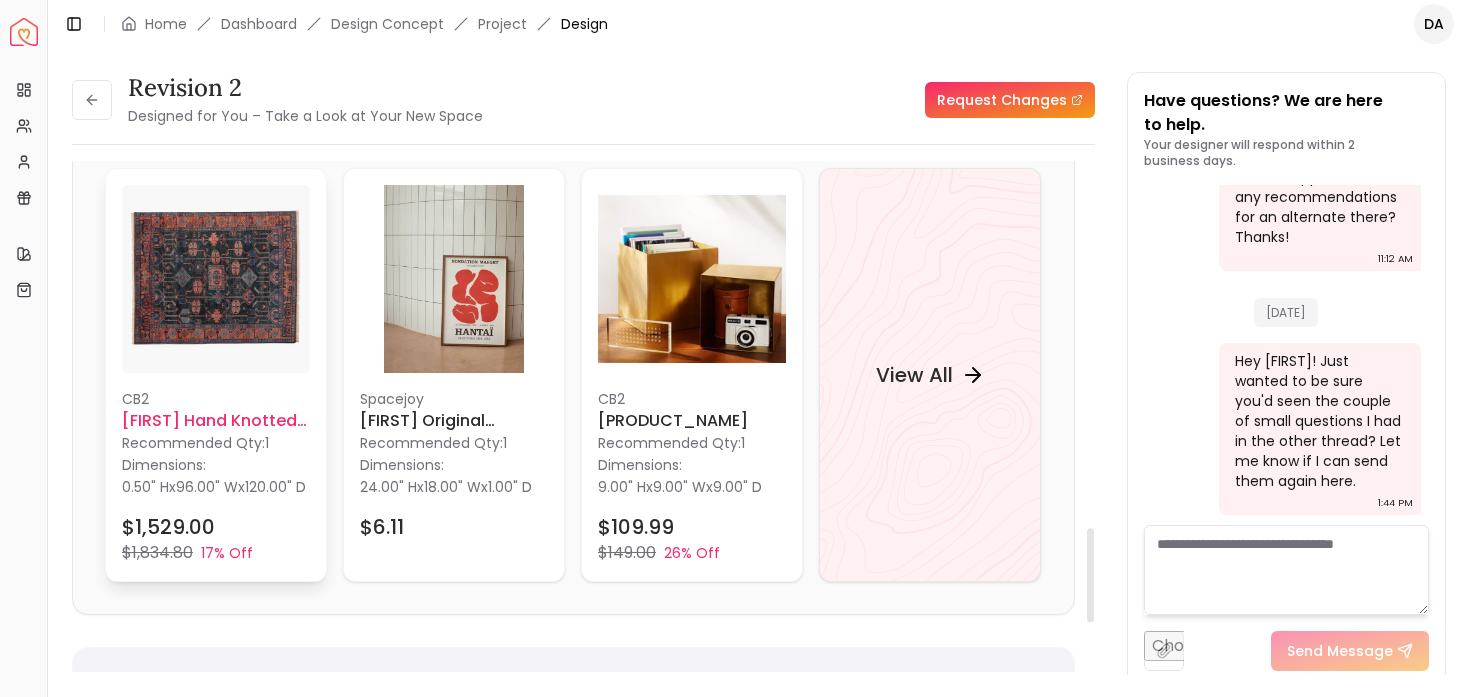 click at bounding box center [216, 279] 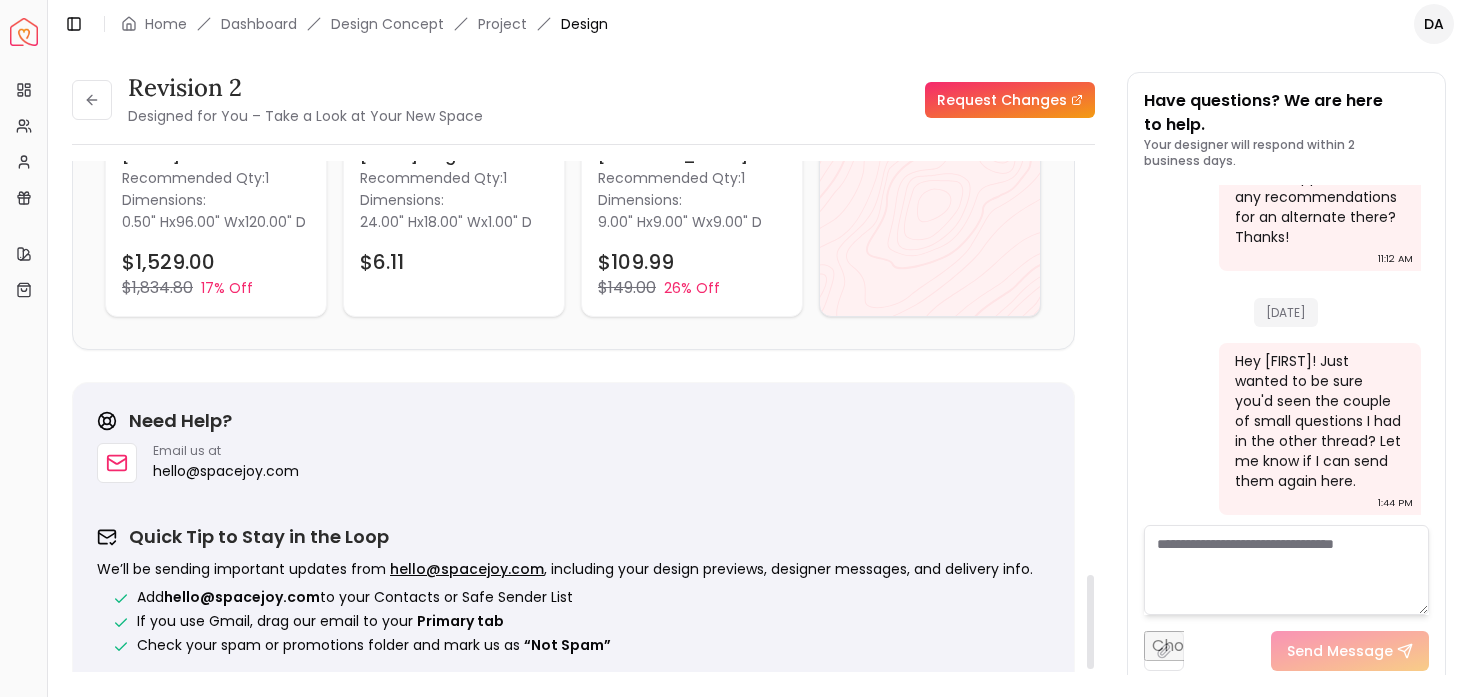 scroll, scrollTop: 2332, scrollLeft: 0, axis: vertical 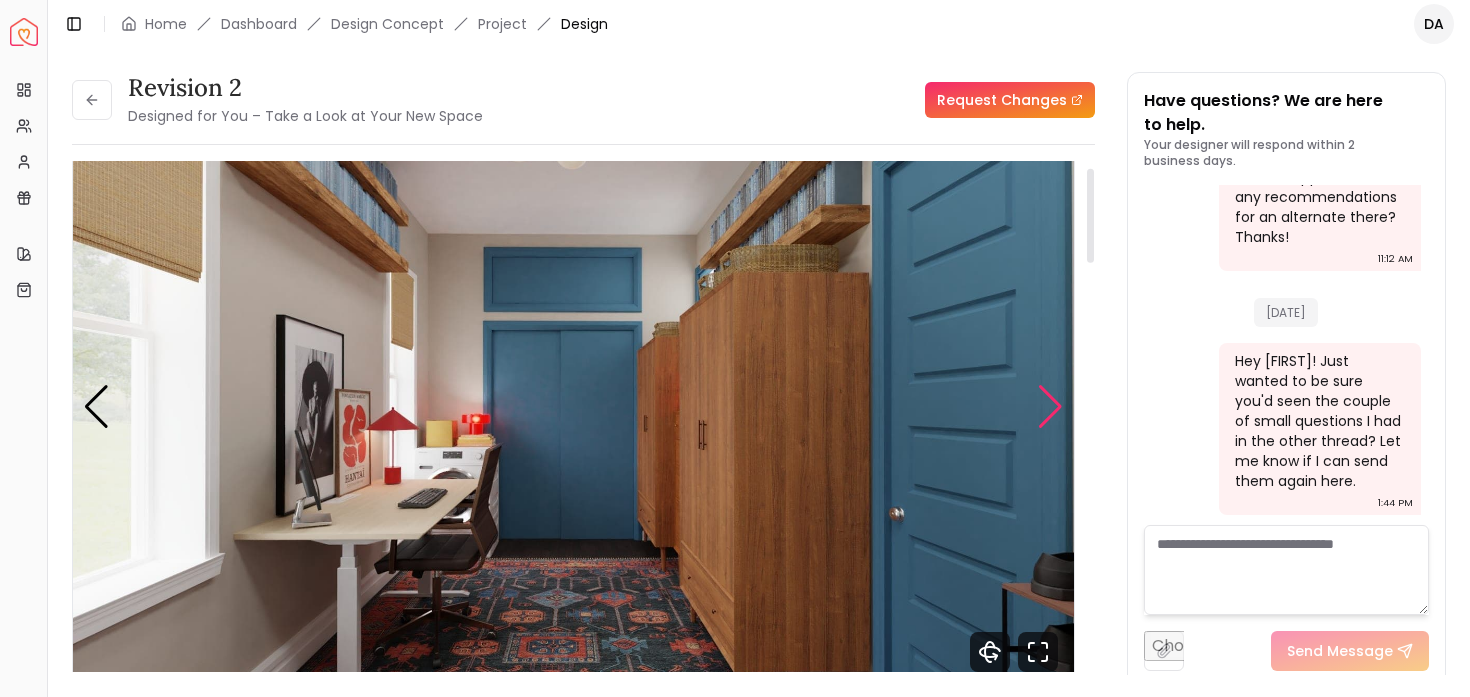 click at bounding box center [1050, 407] 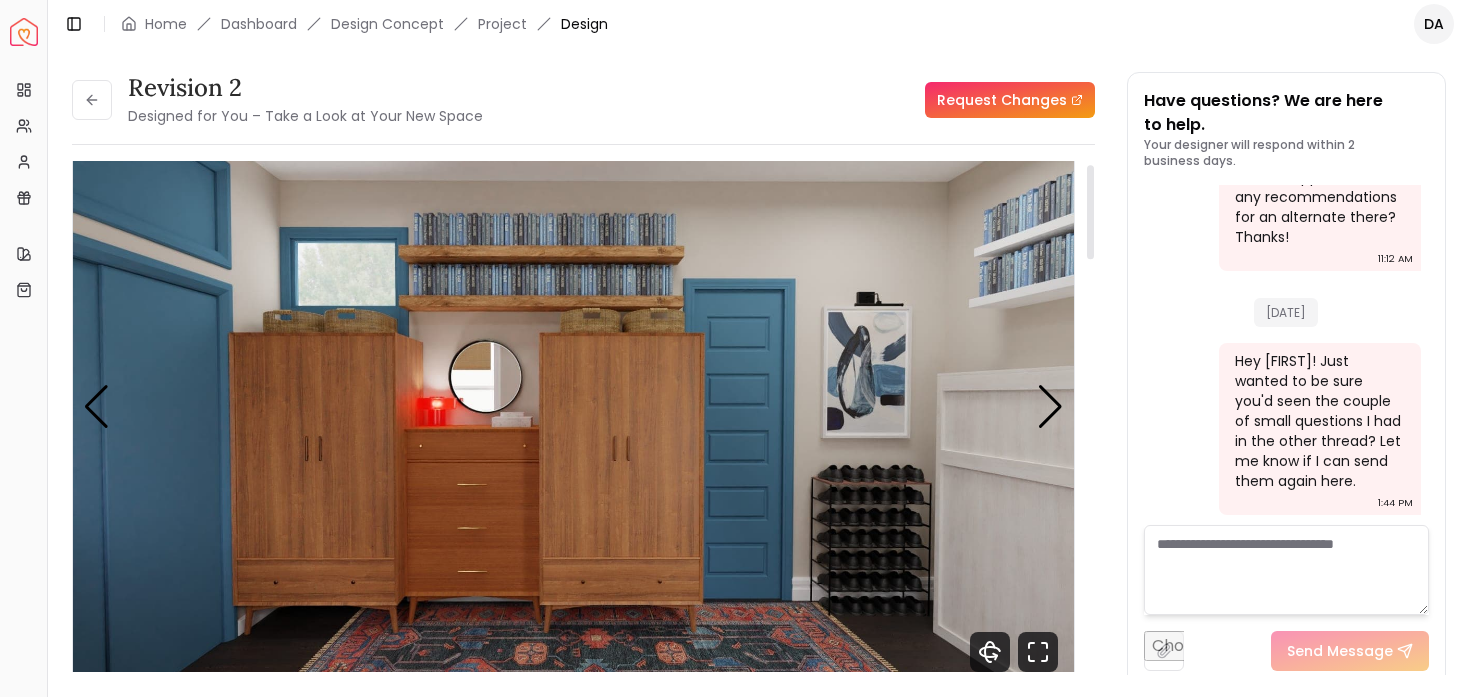 scroll, scrollTop: 0, scrollLeft: 0, axis: both 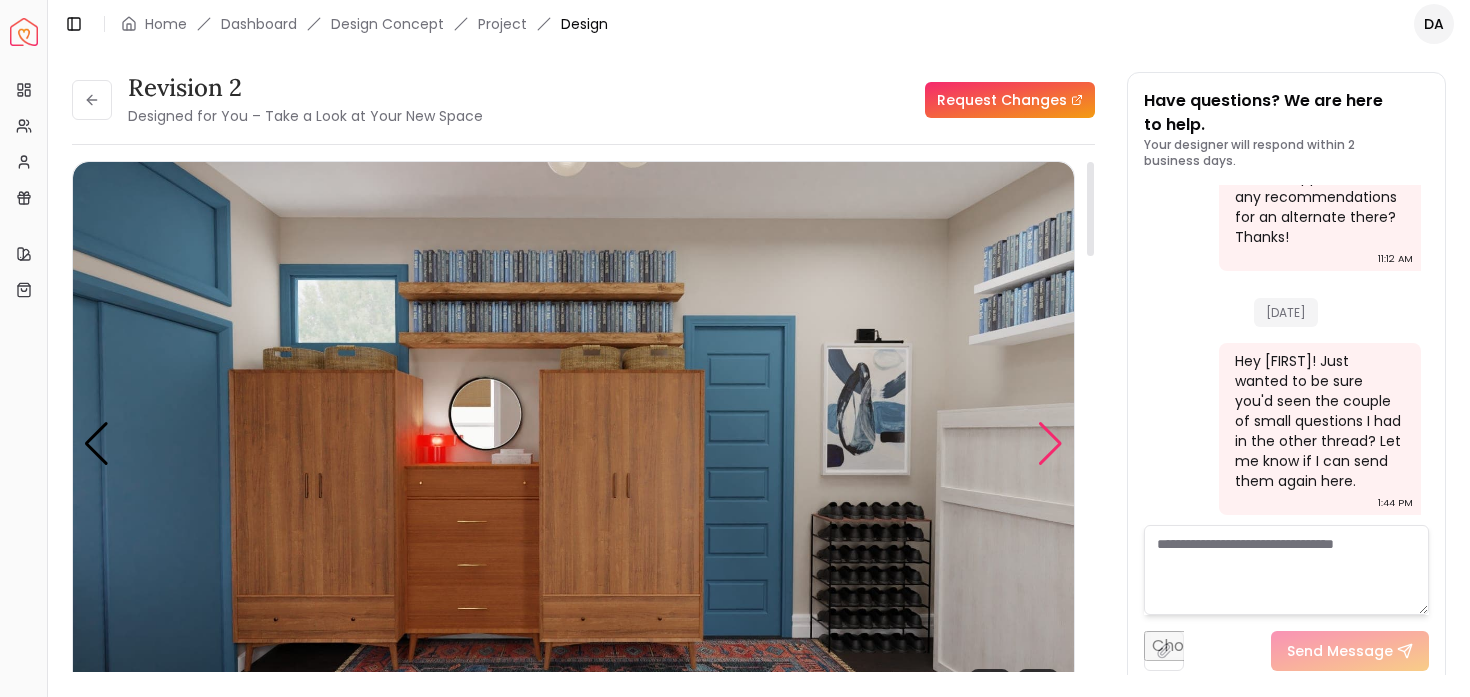 click at bounding box center [1050, 444] 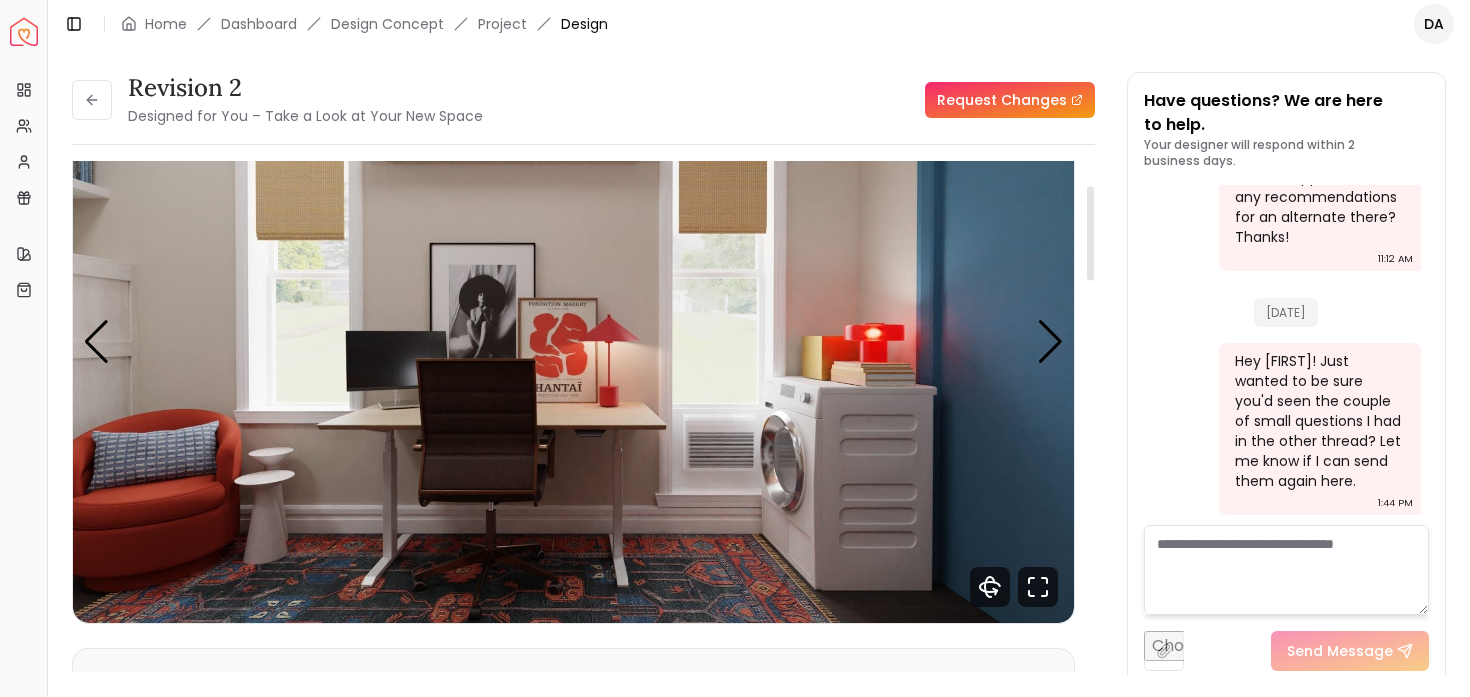 scroll, scrollTop: 0, scrollLeft: 0, axis: both 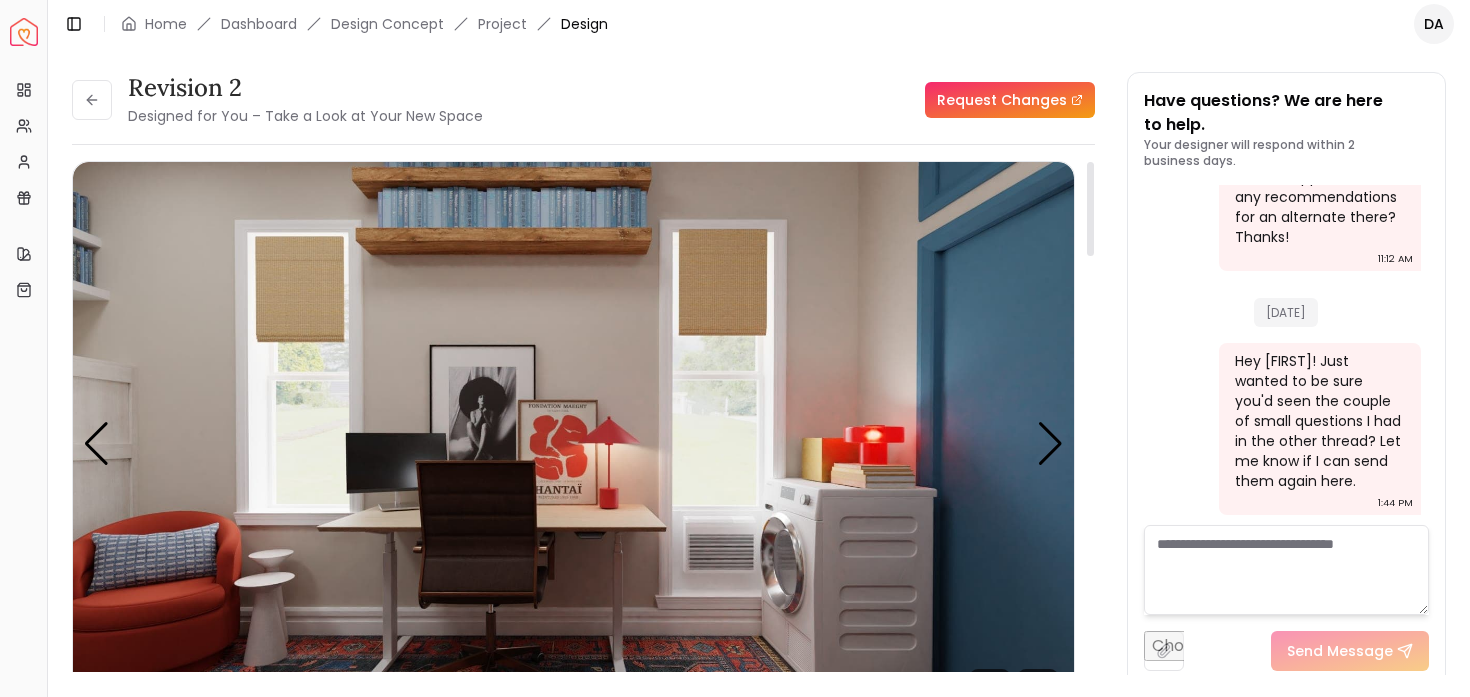 click at bounding box center (573, 443) 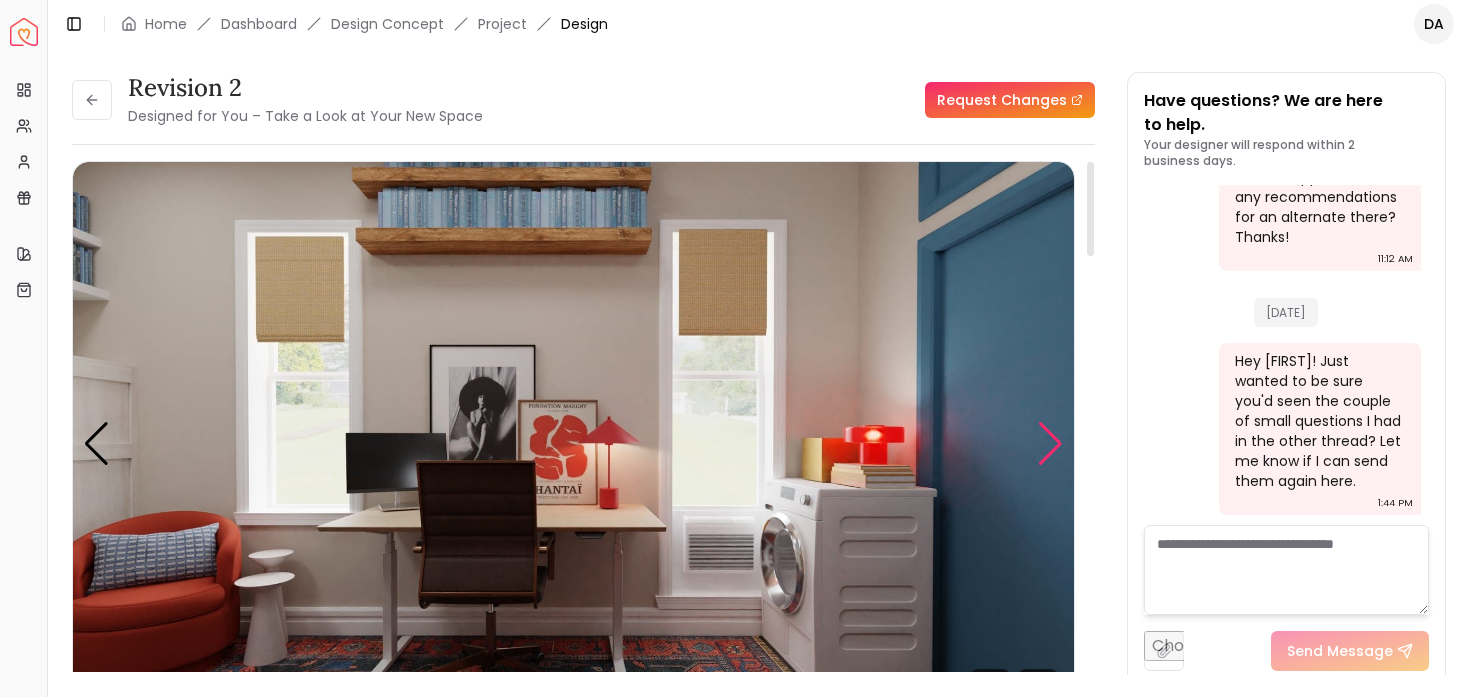 click at bounding box center [1050, 444] 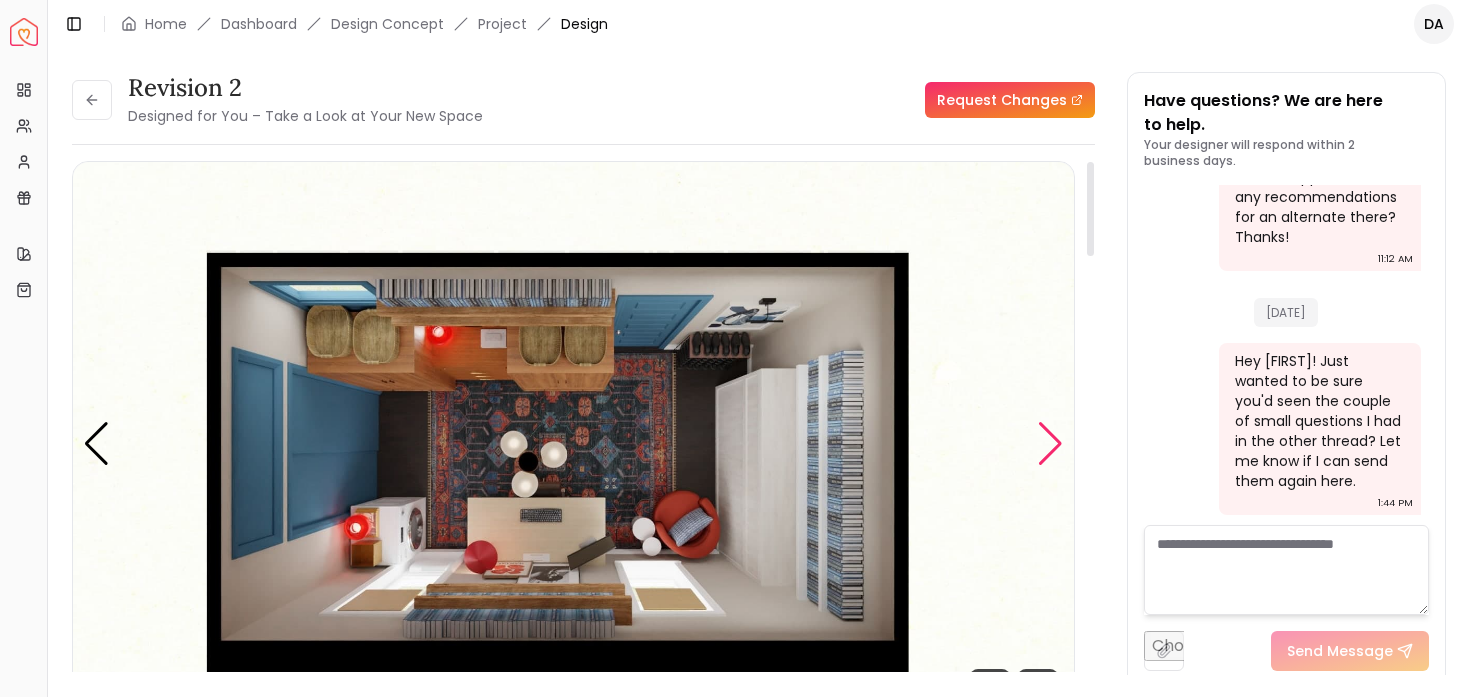 click at bounding box center (1050, 444) 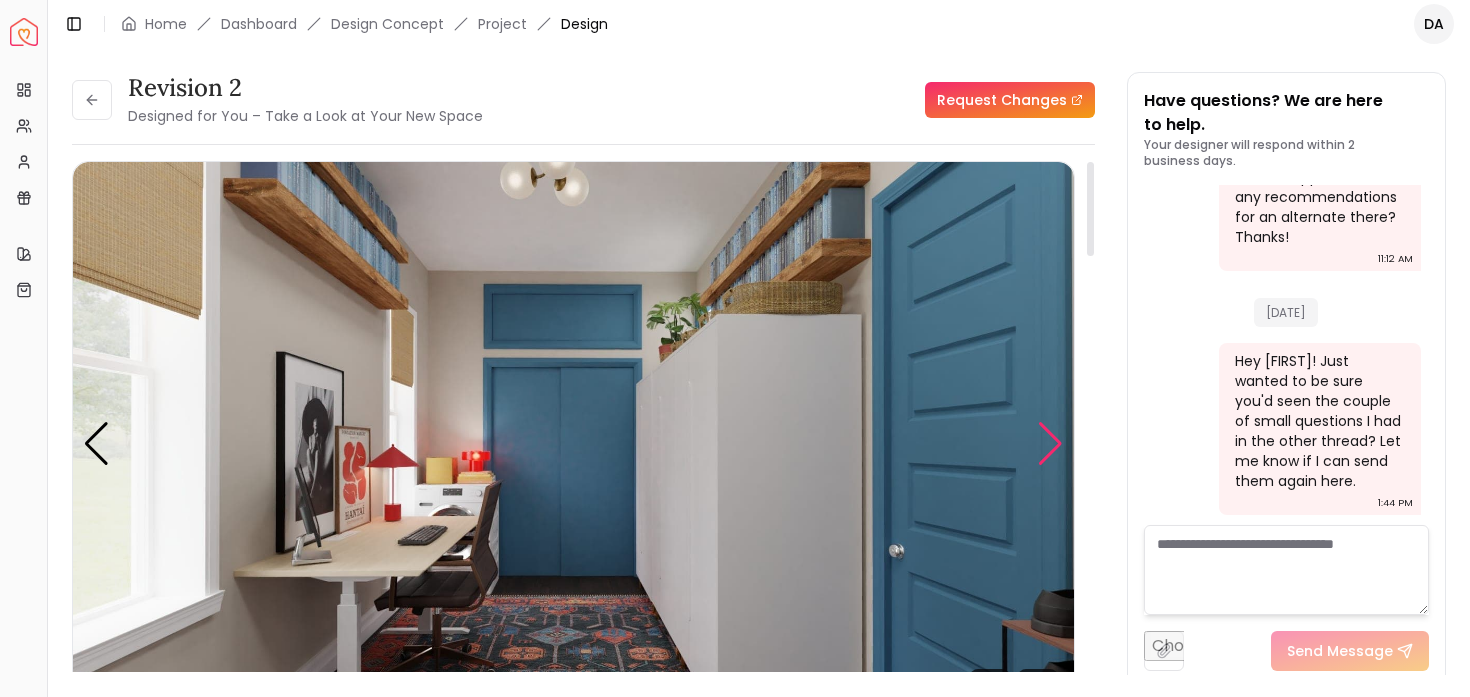 click at bounding box center (1050, 444) 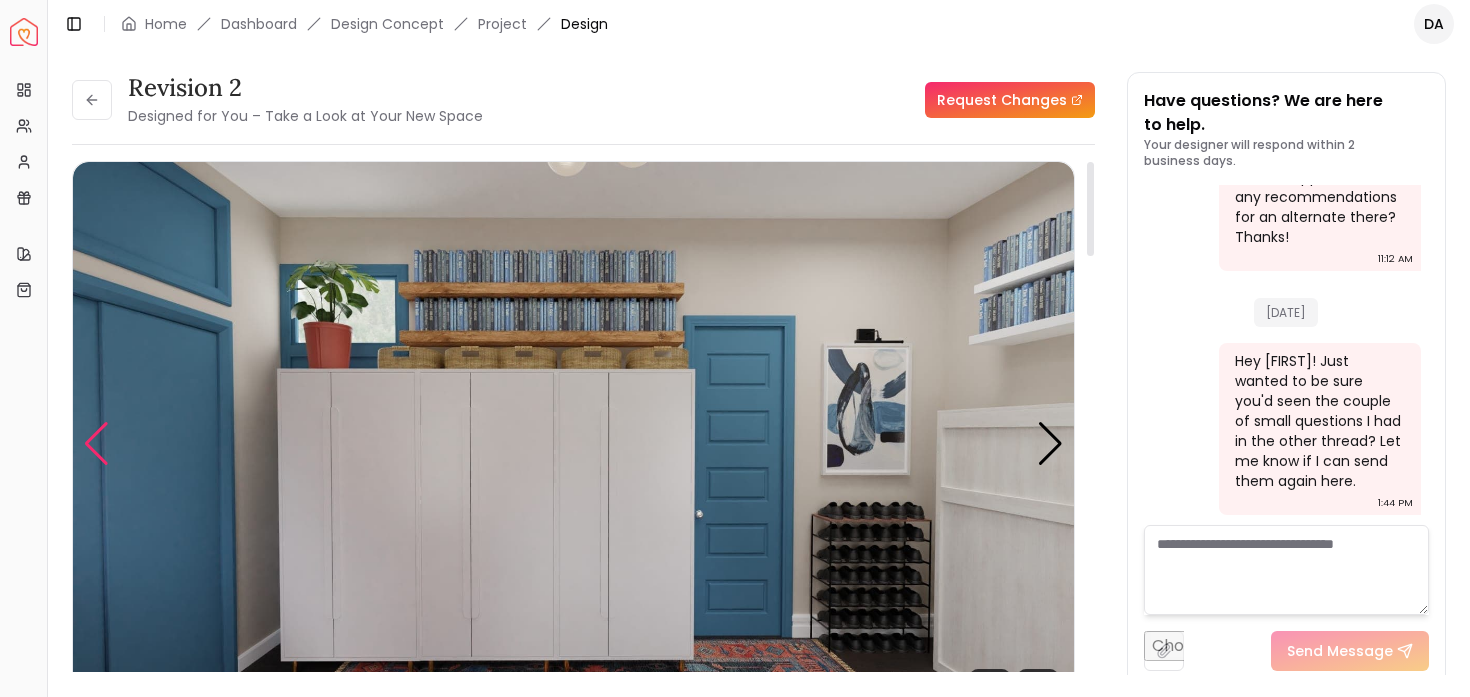 click at bounding box center [96, 444] 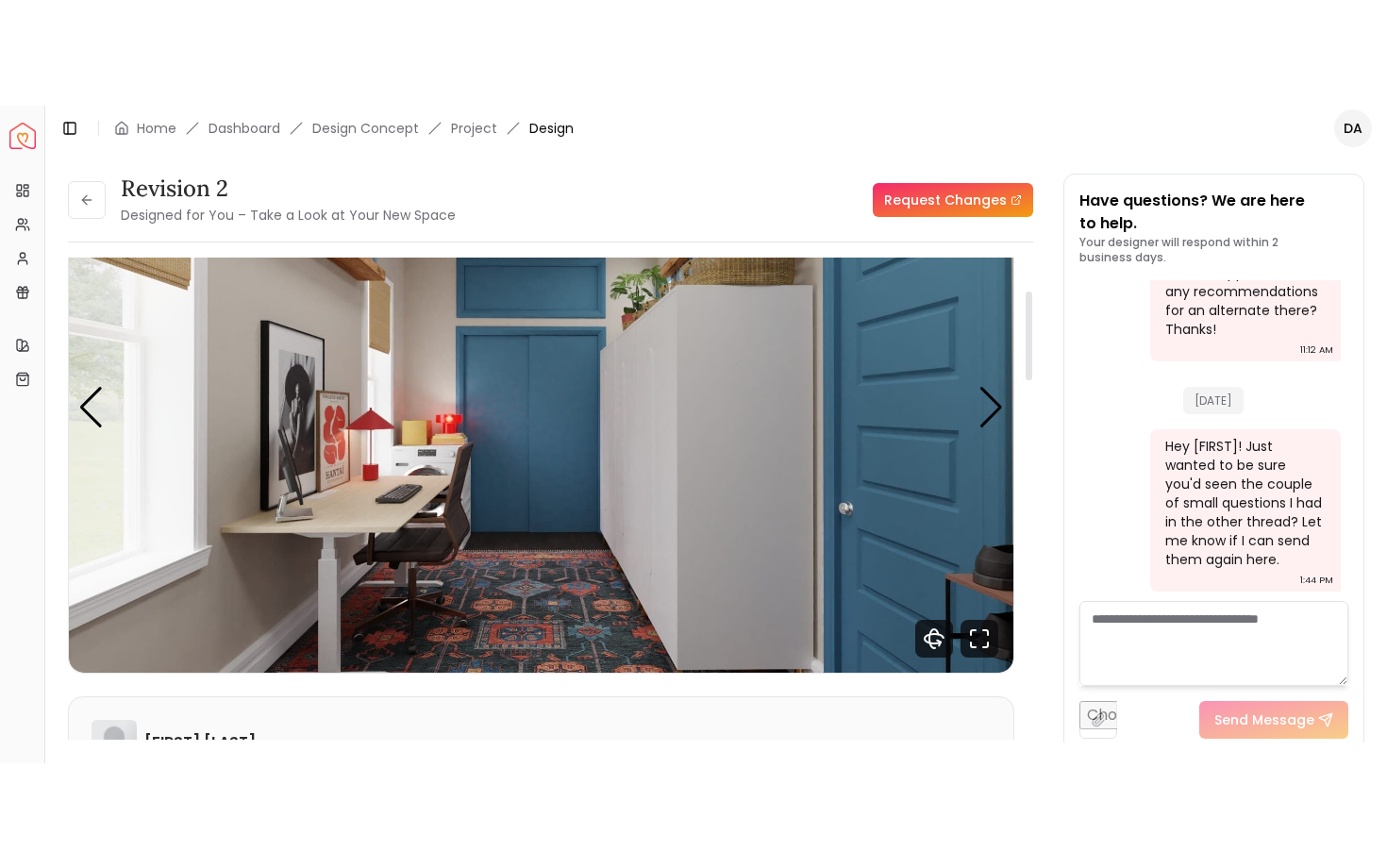 scroll, scrollTop: 43, scrollLeft: 0, axis: vertical 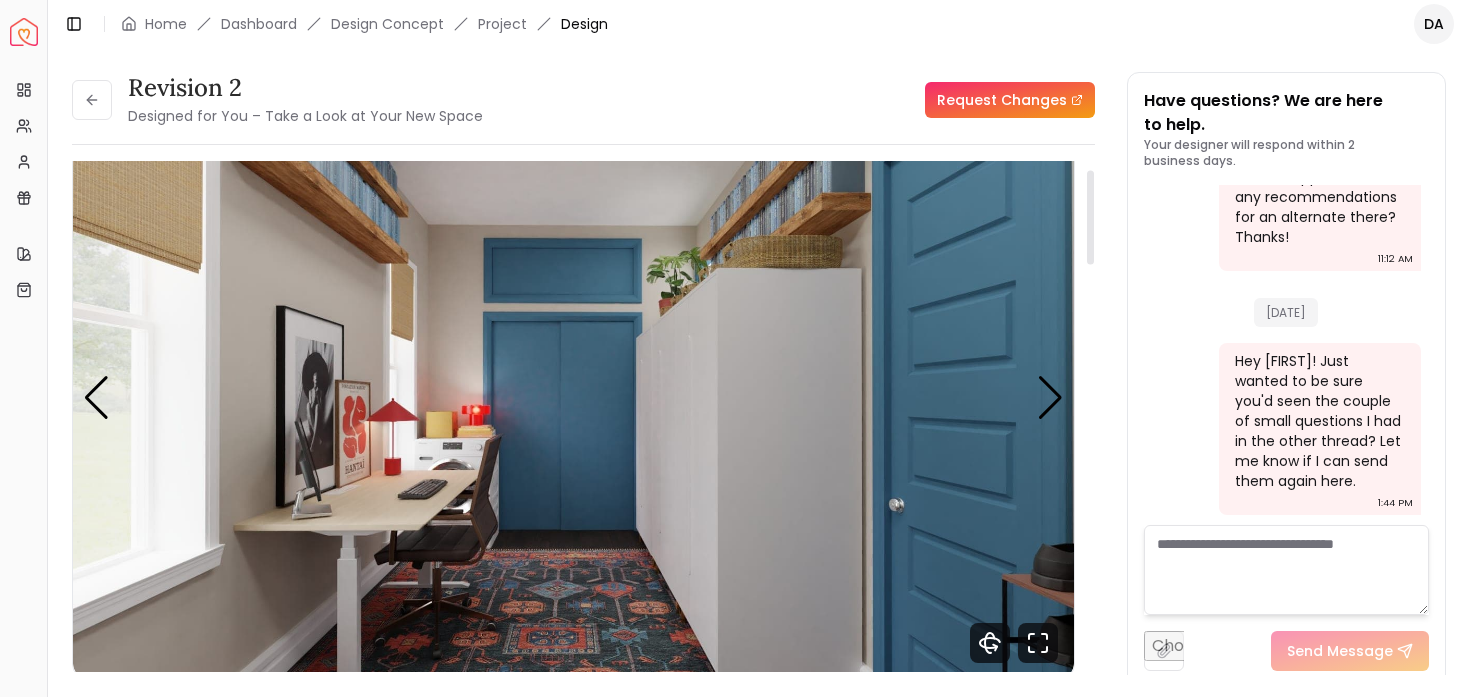 click at bounding box center [573, 397] 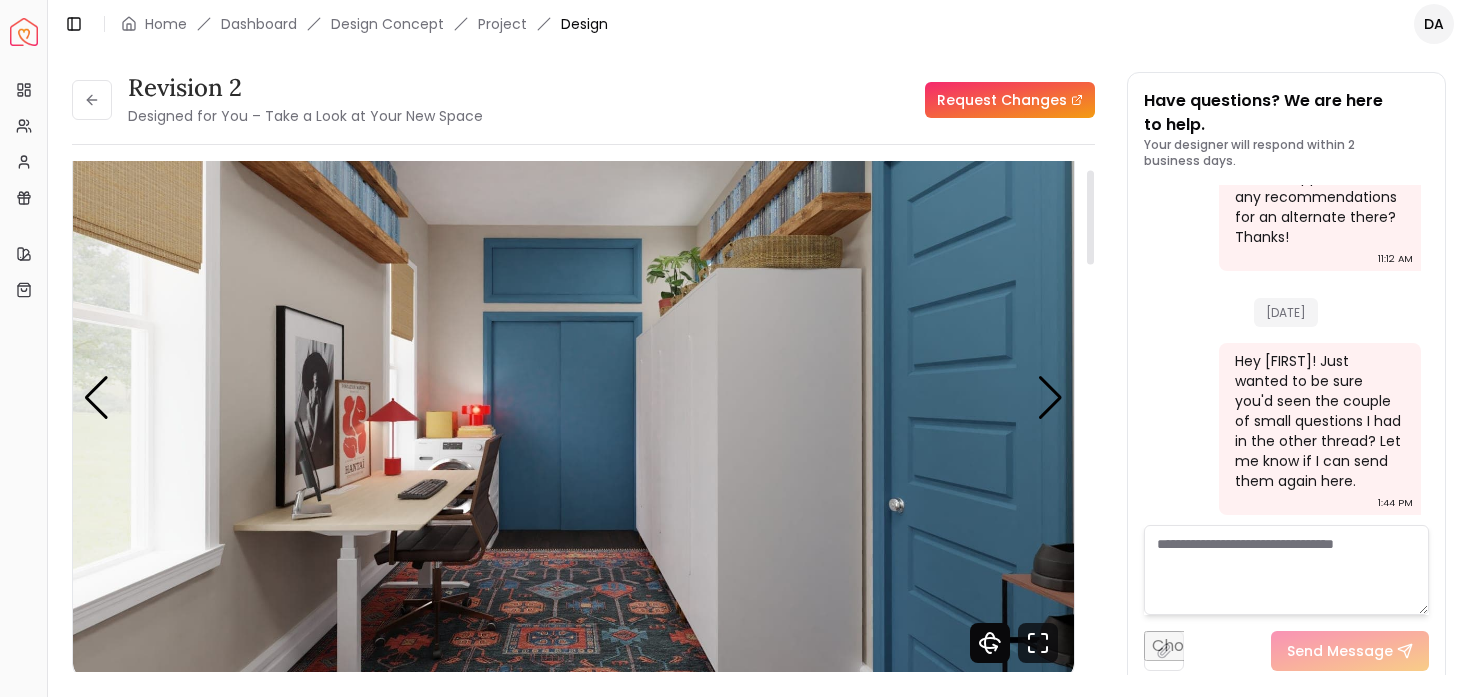 click 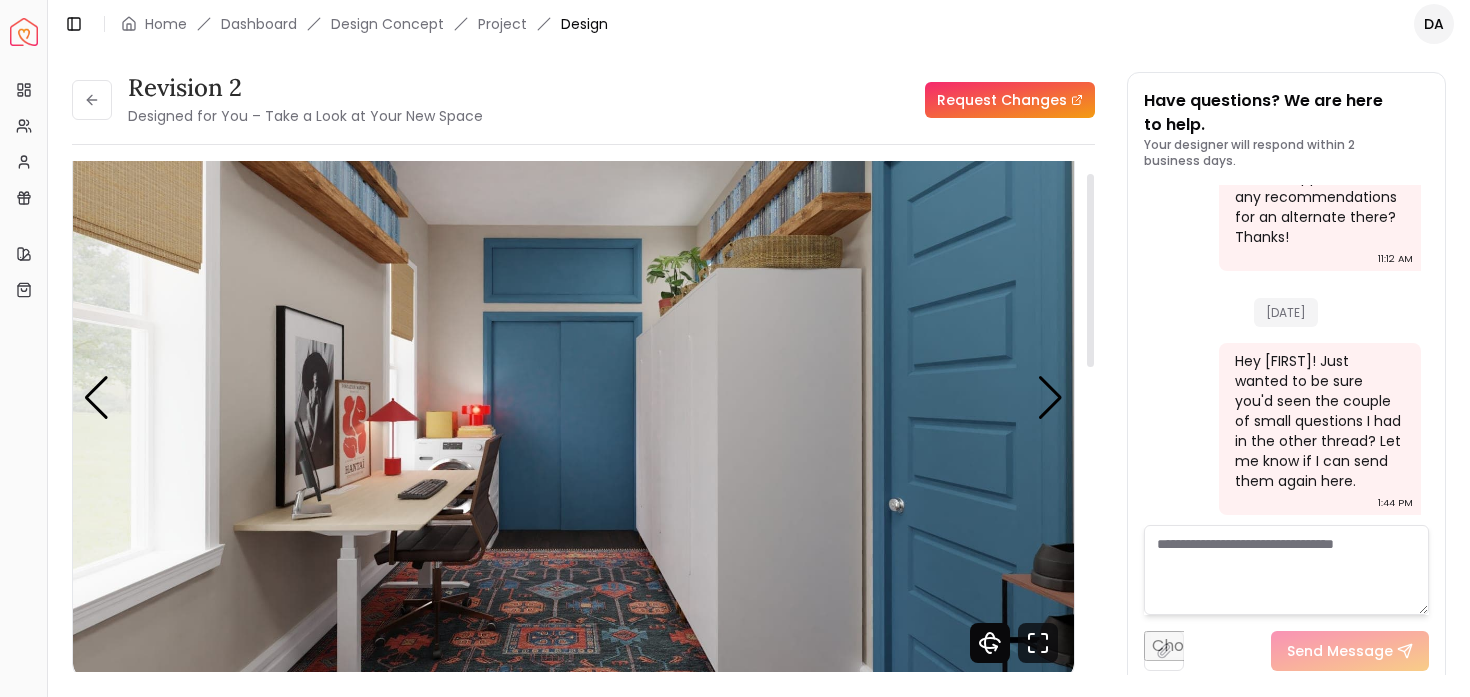 scroll, scrollTop: 9067, scrollLeft: 0, axis: vertical 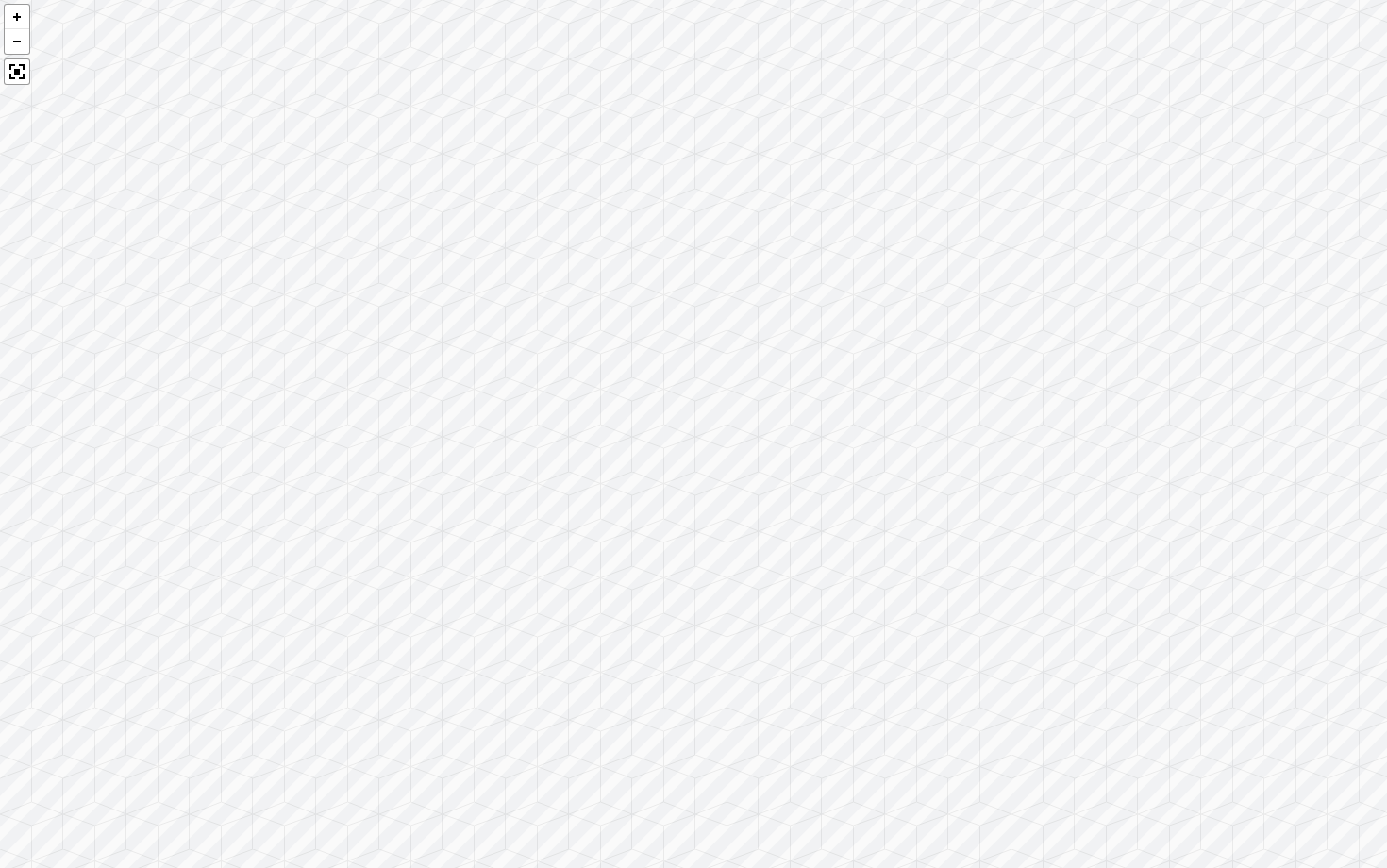 drag, startPoint x: 760, startPoint y: 528, endPoint x: 493, endPoint y: 611, distance: 279.60329 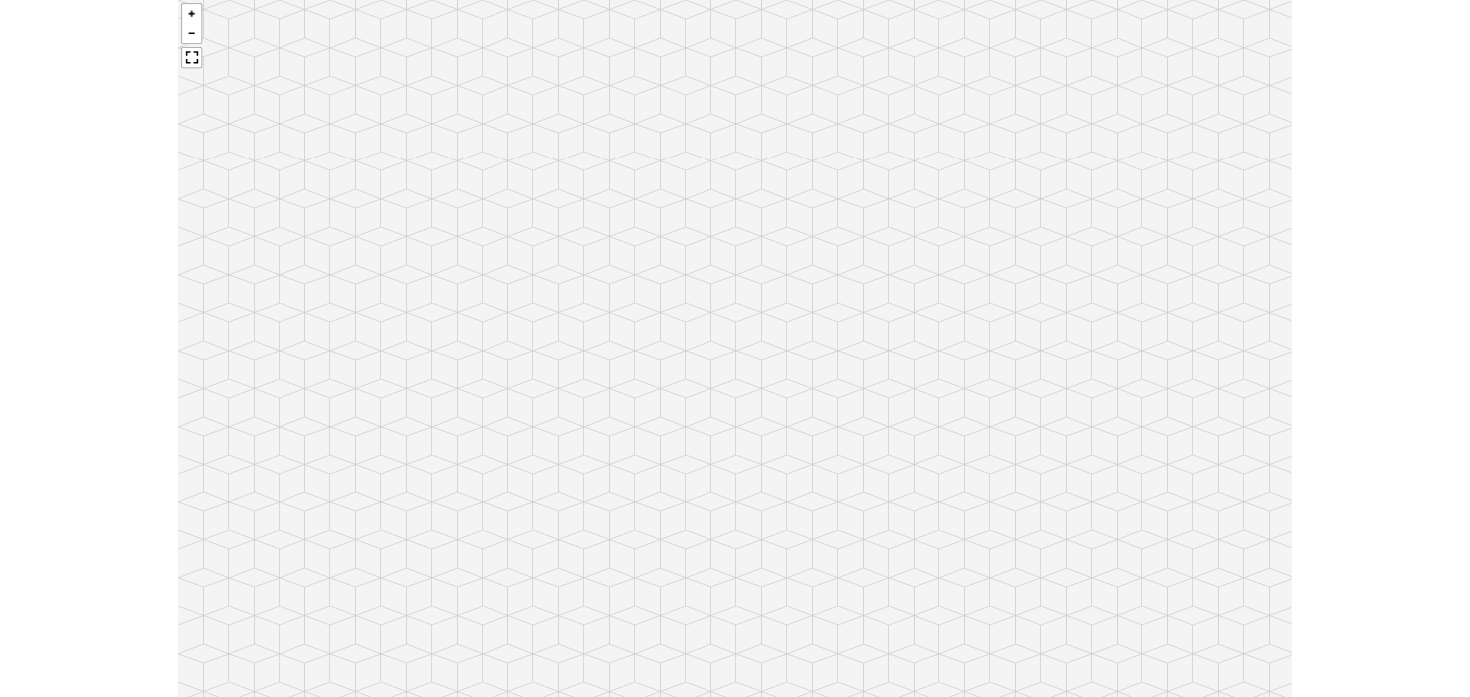 scroll, scrollTop: 9290, scrollLeft: 0, axis: vertical 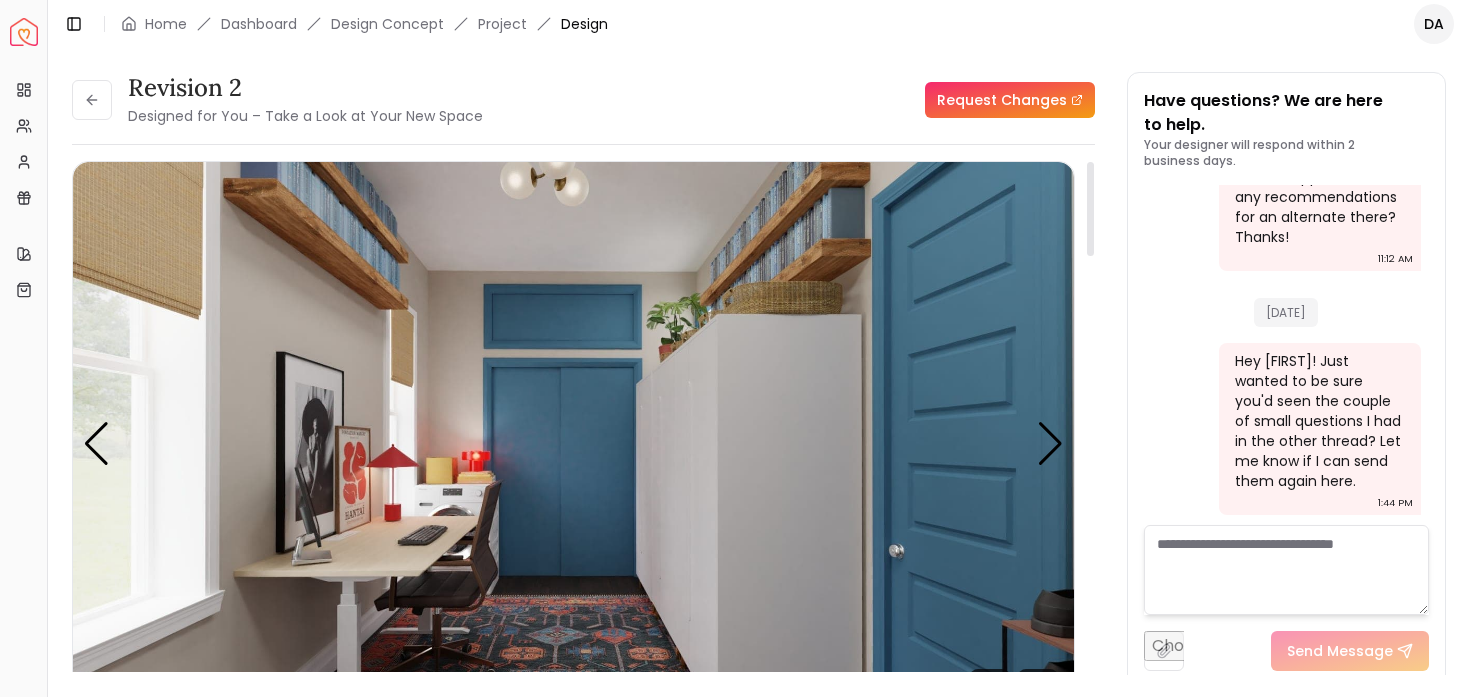 click at bounding box center (573, 443) 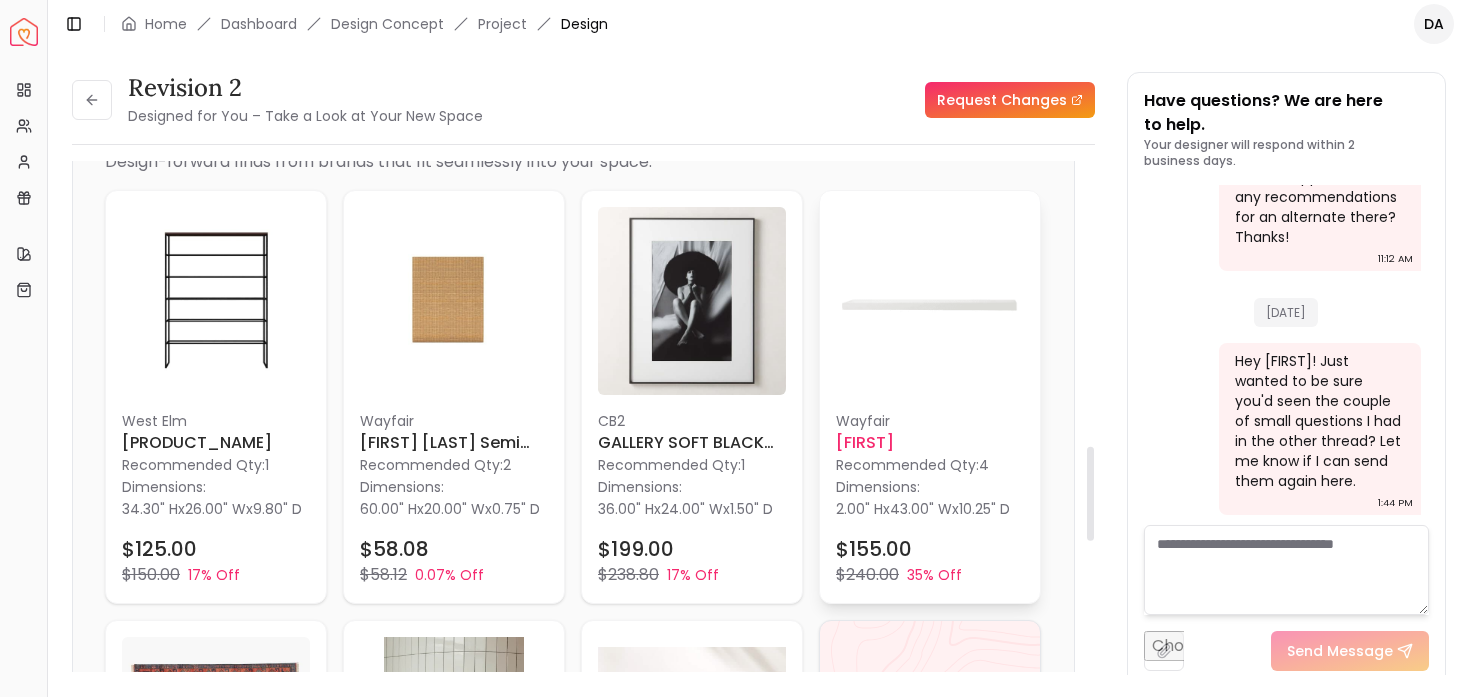 scroll, scrollTop: 1542, scrollLeft: 0, axis: vertical 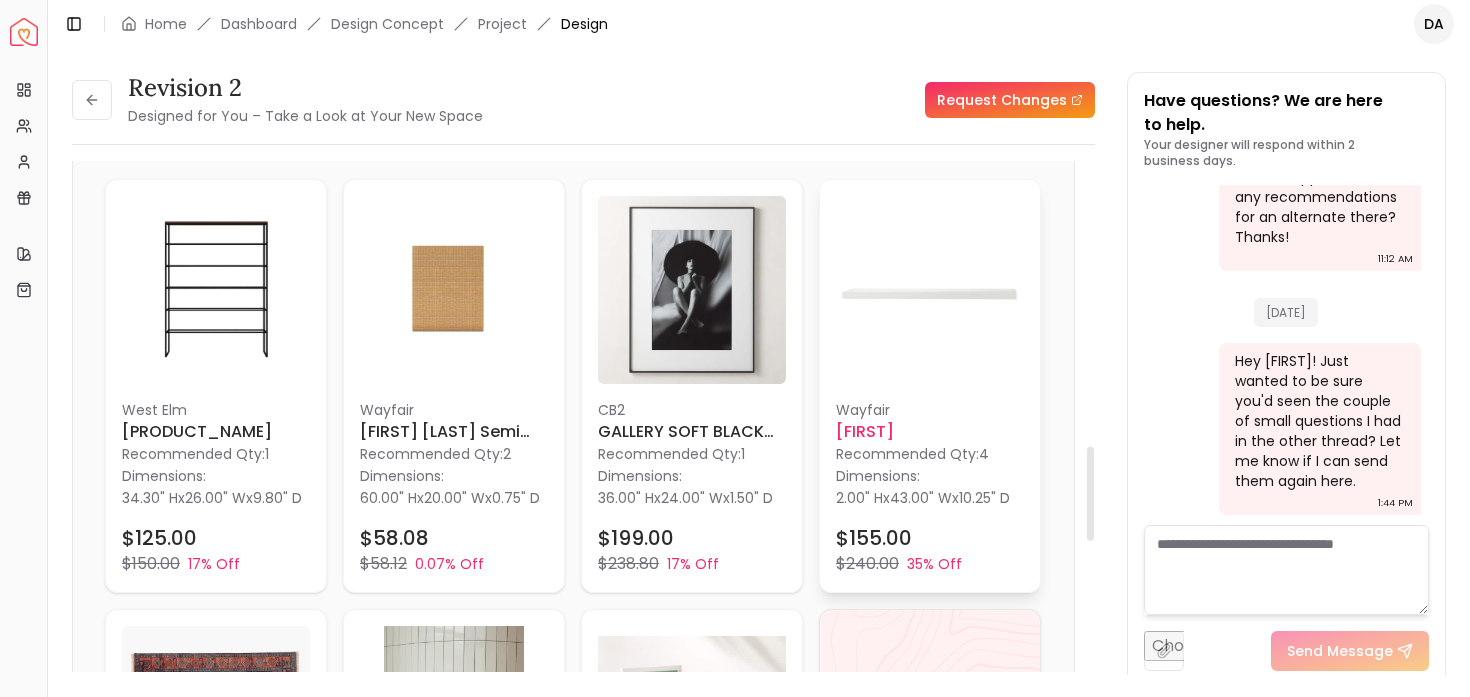 click on "Wayfair [FIRST] Recommended Qty:  4 Dimensions:  2.00"   H  x  43.00"   W  x  10.25"   D $155.00 $240.00 35% Off" at bounding box center [930, 386] 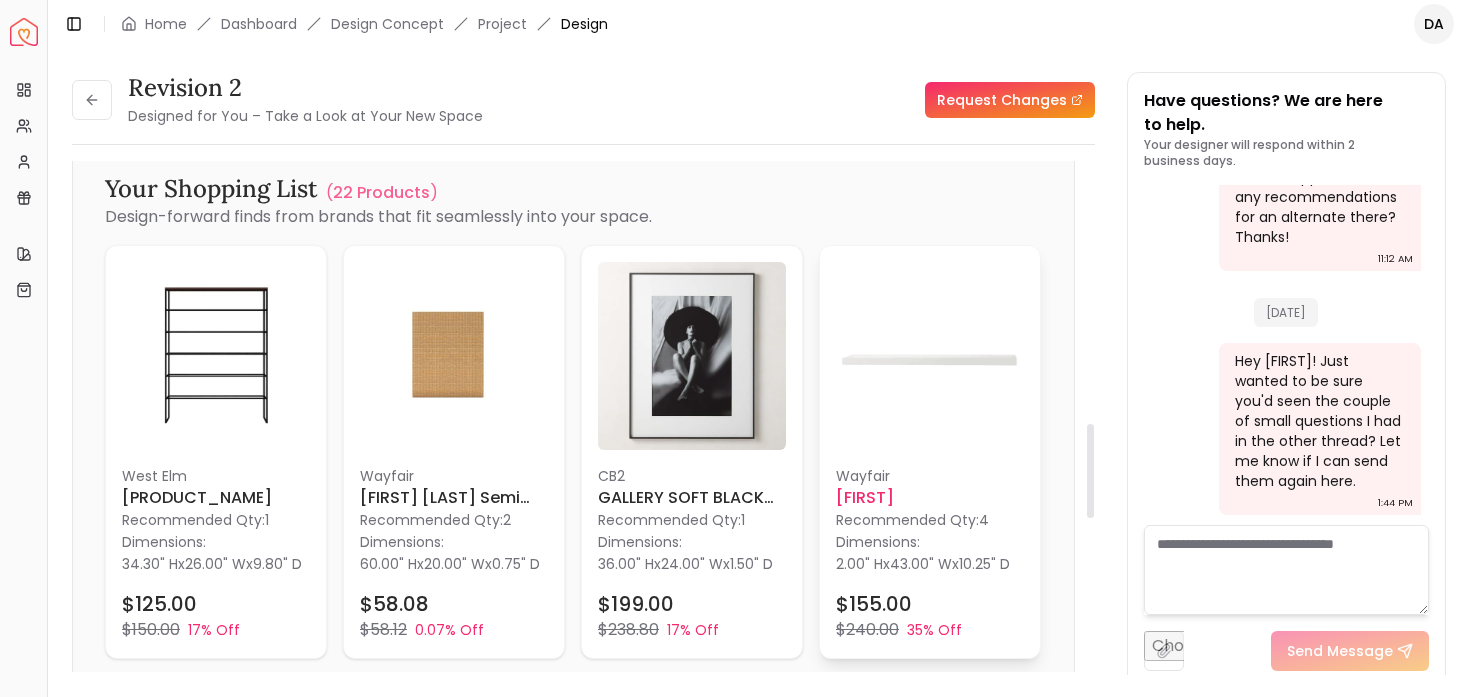 scroll, scrollTop: 1379, scrollLeft: 0, axis: vertical 